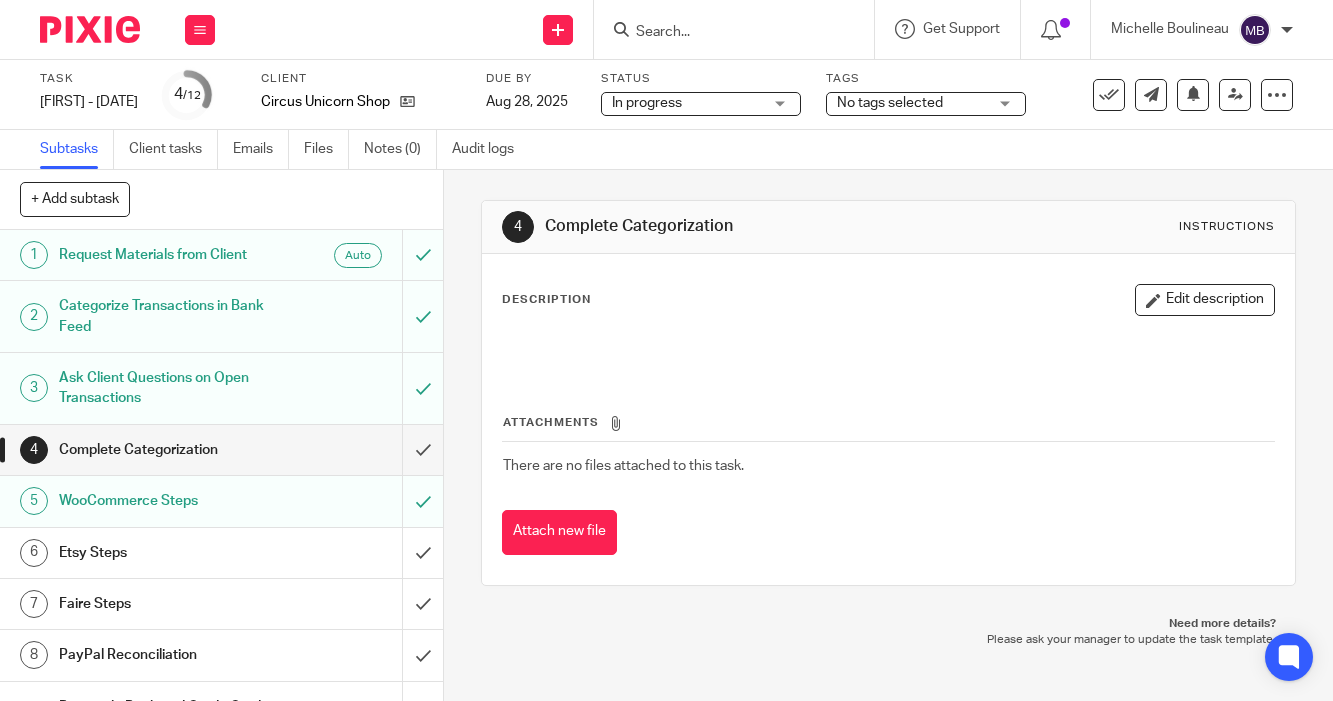 scroll, scrollTop: 0, scrollLeft: 0, axis: both 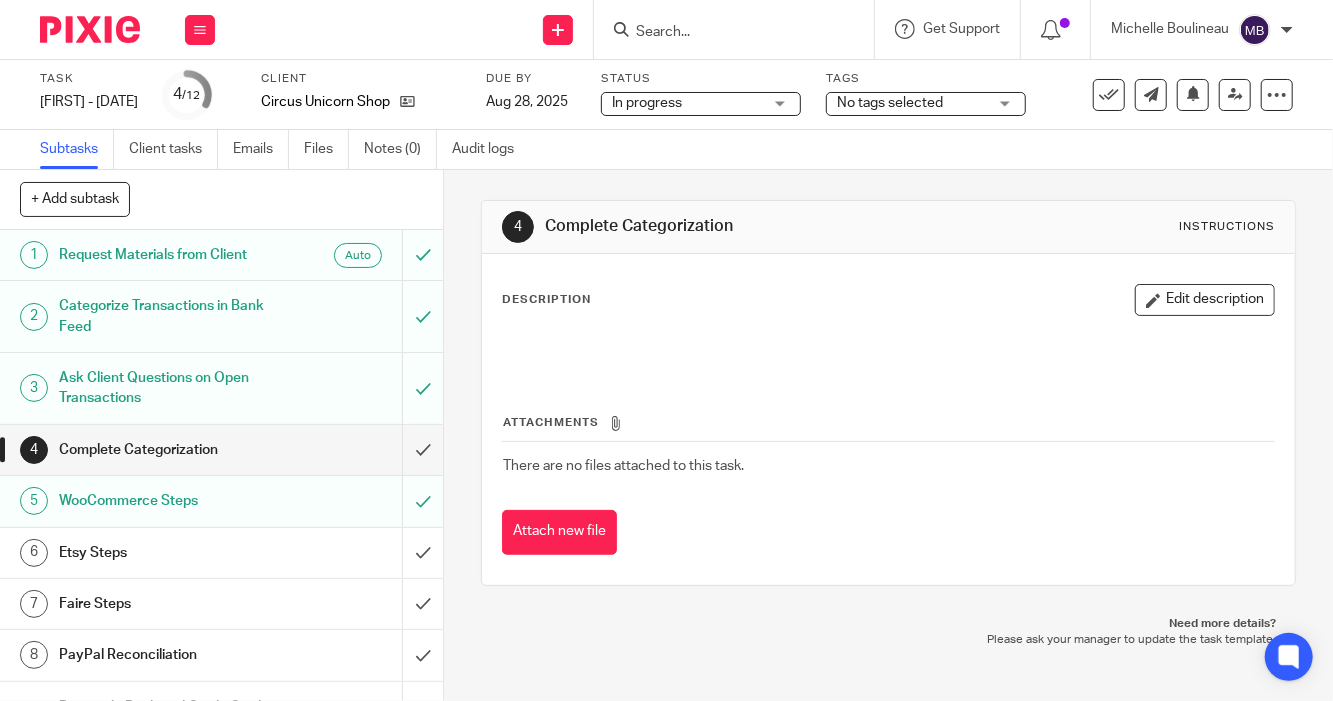 click at bounding box center [734, 29] 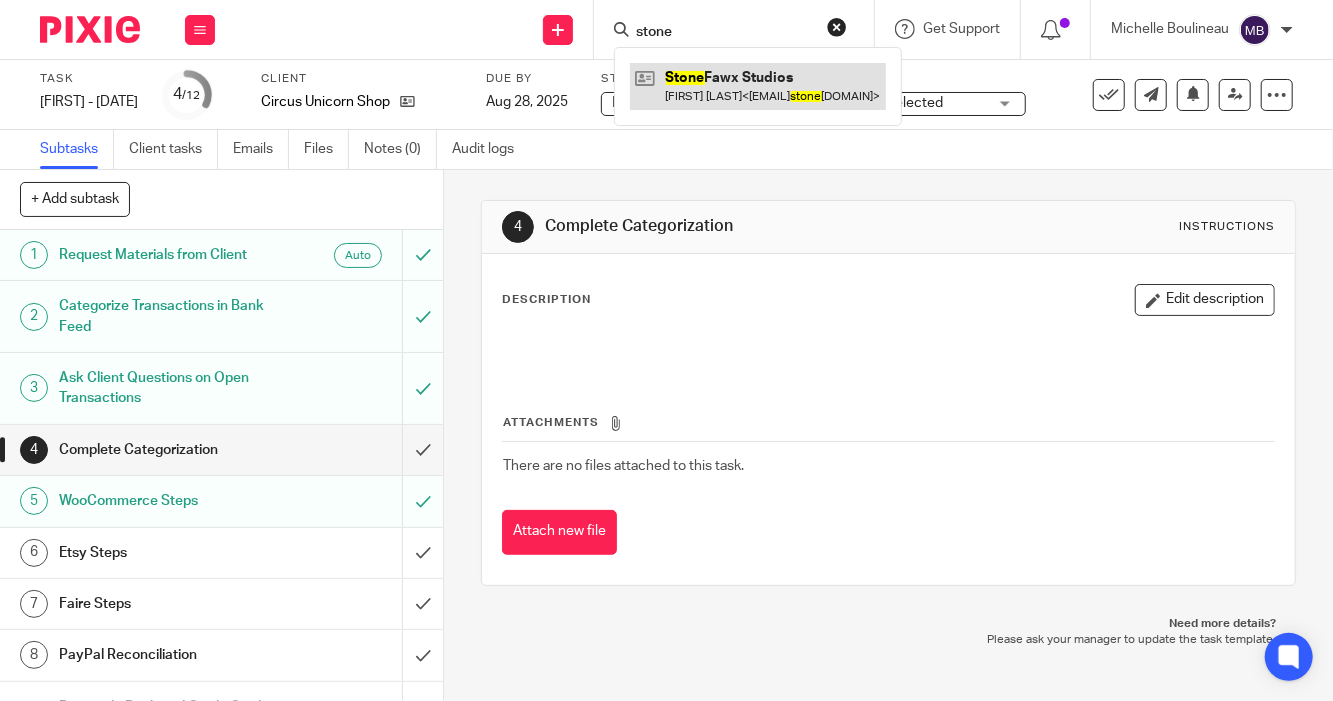 type on "stone" 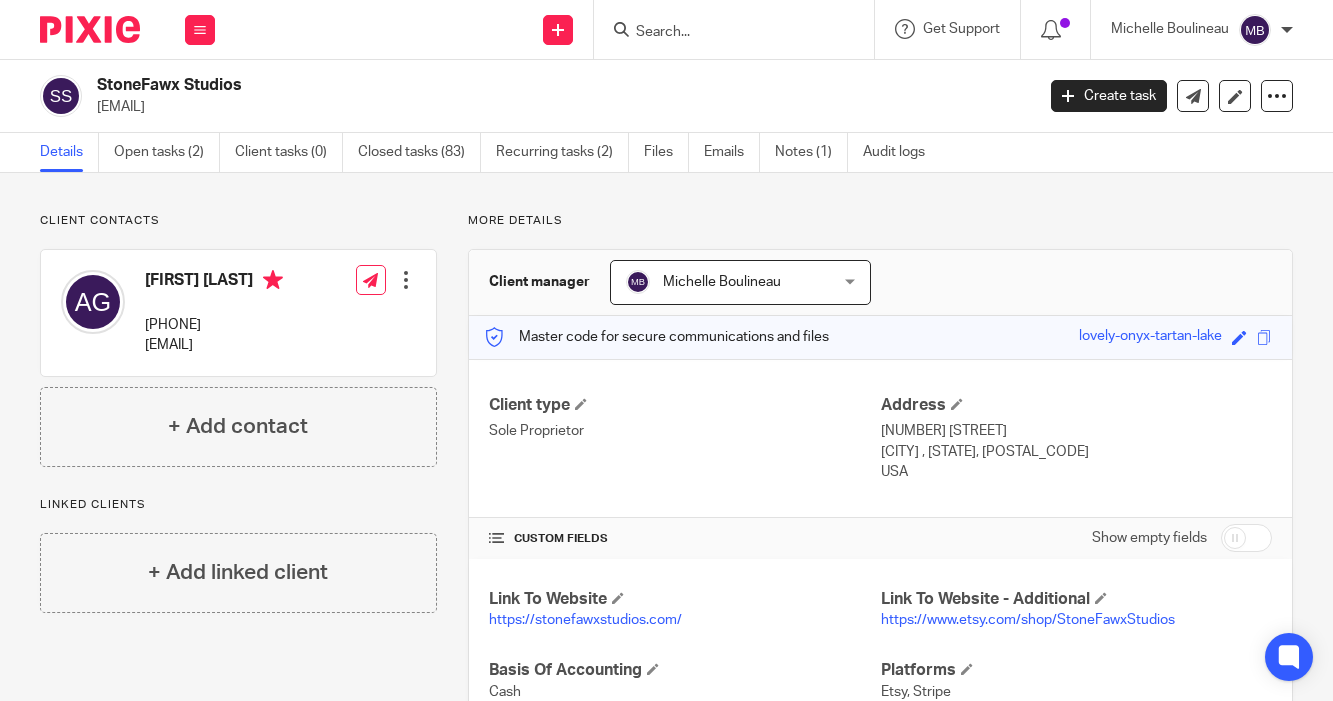 scroll, scrollTop: 0, scrollLeft: 0, axis: both 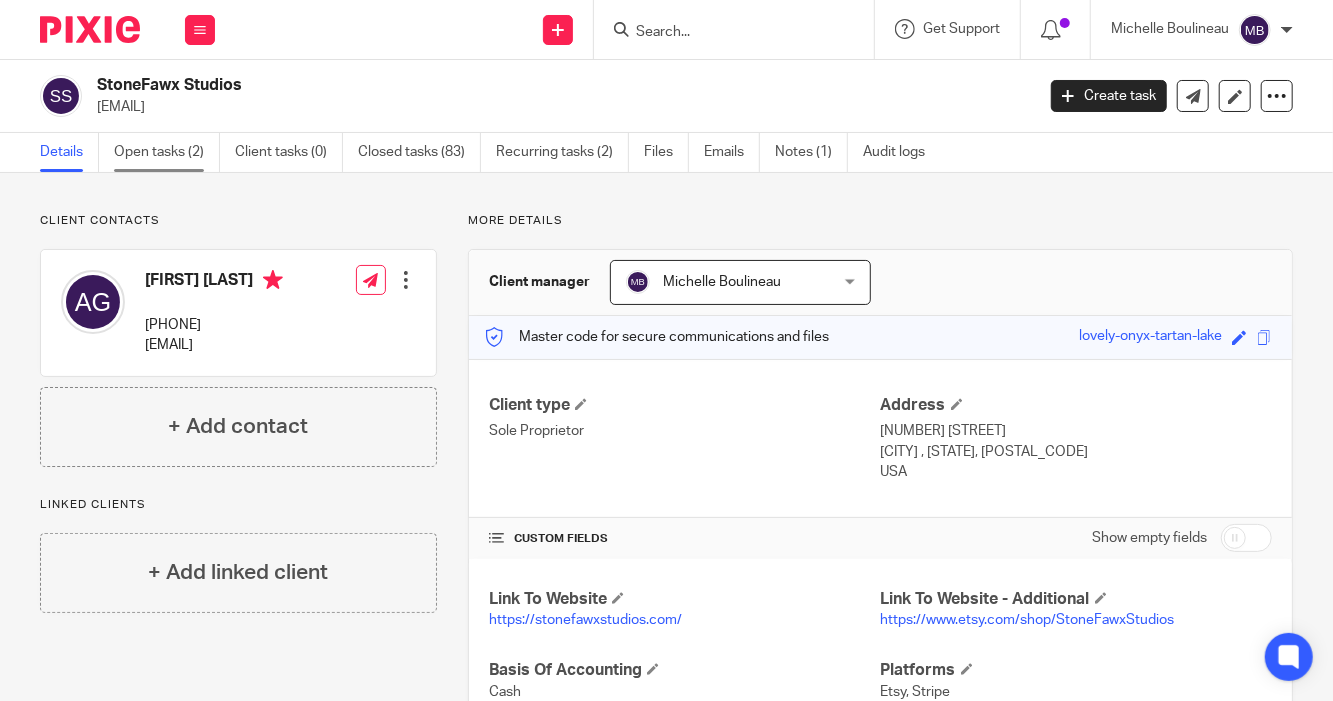 click on "Open tasks (2)" at bounding box center (167, 152) 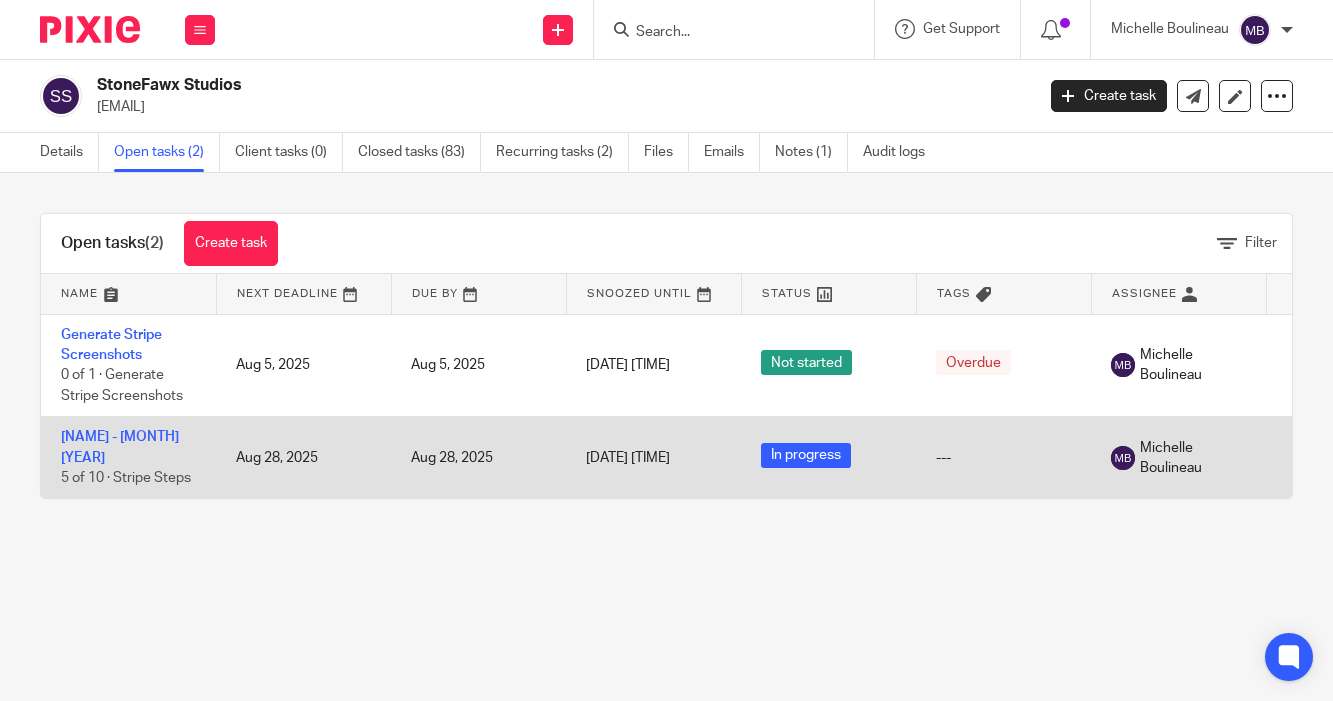 scroll, scrollTop: 0, scrollLeft: 0, axis: both 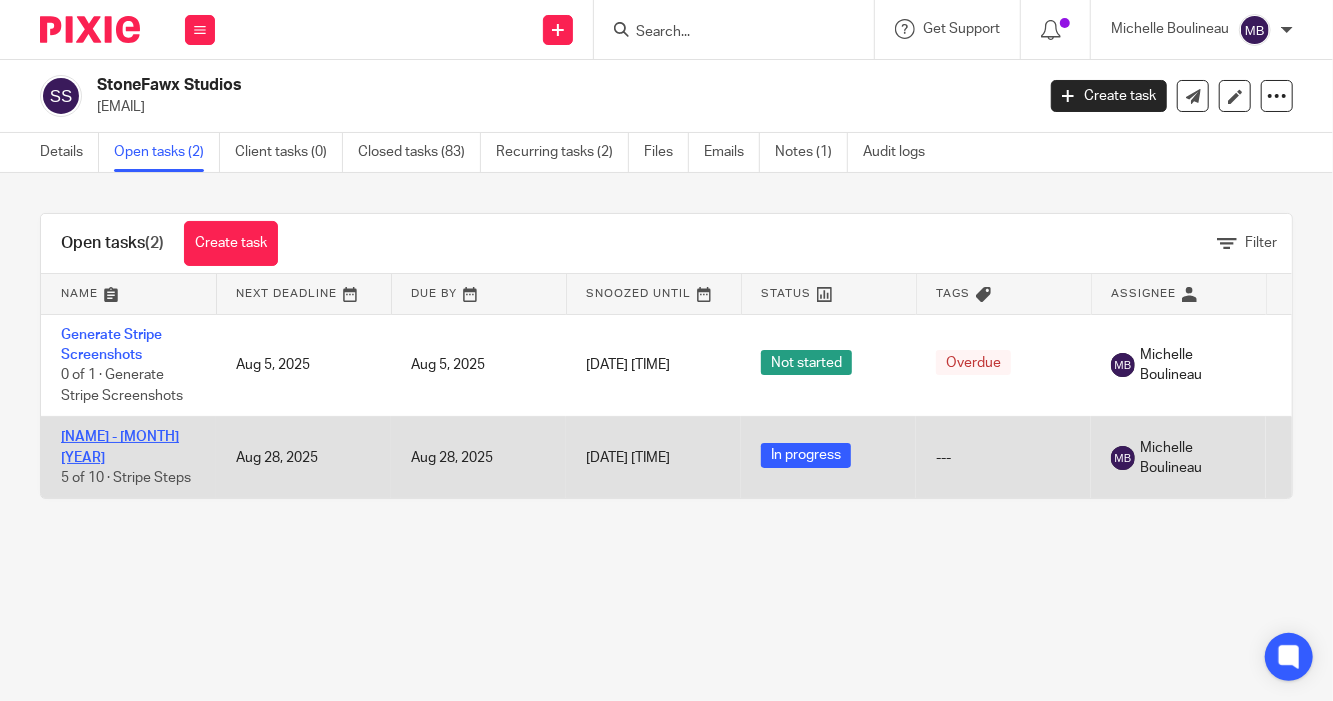 click on "[NAME] - [MONTH] [YEAR]" at bounding box center (120, 447) 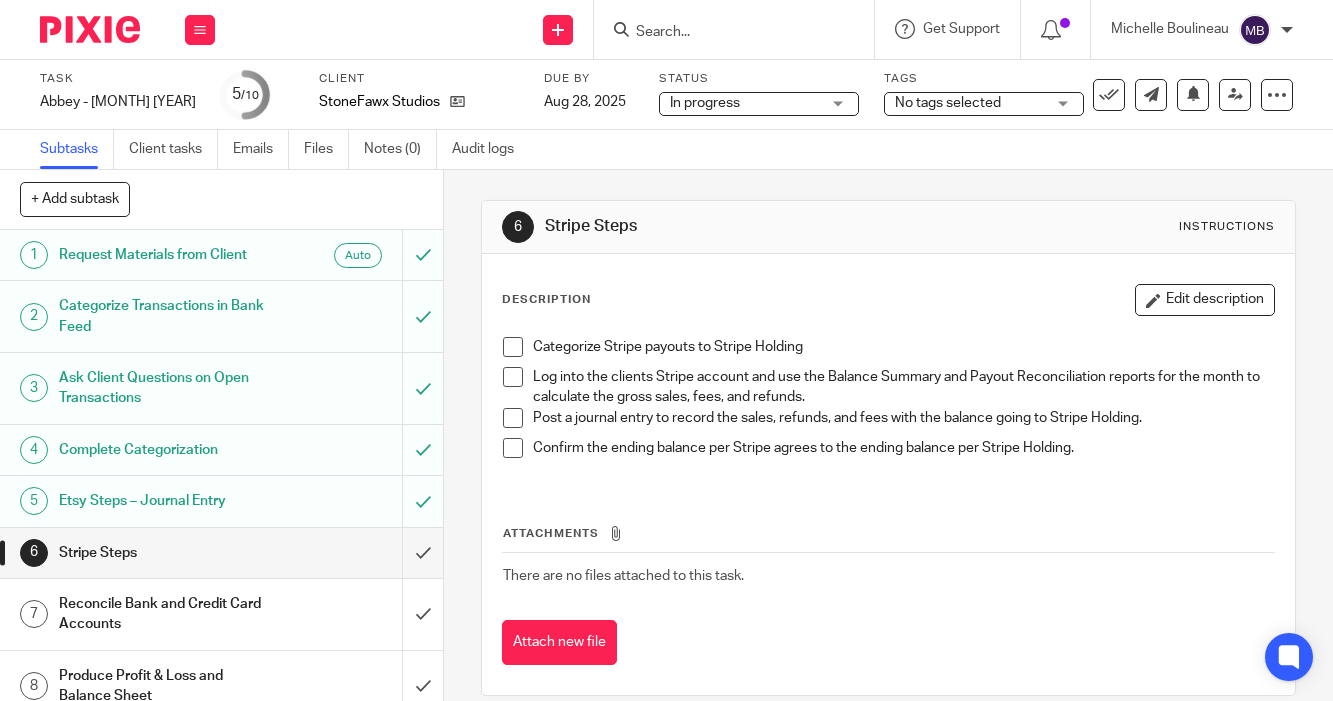 scroll, scrollTop: 0, scrollLeft: 0, axis: both 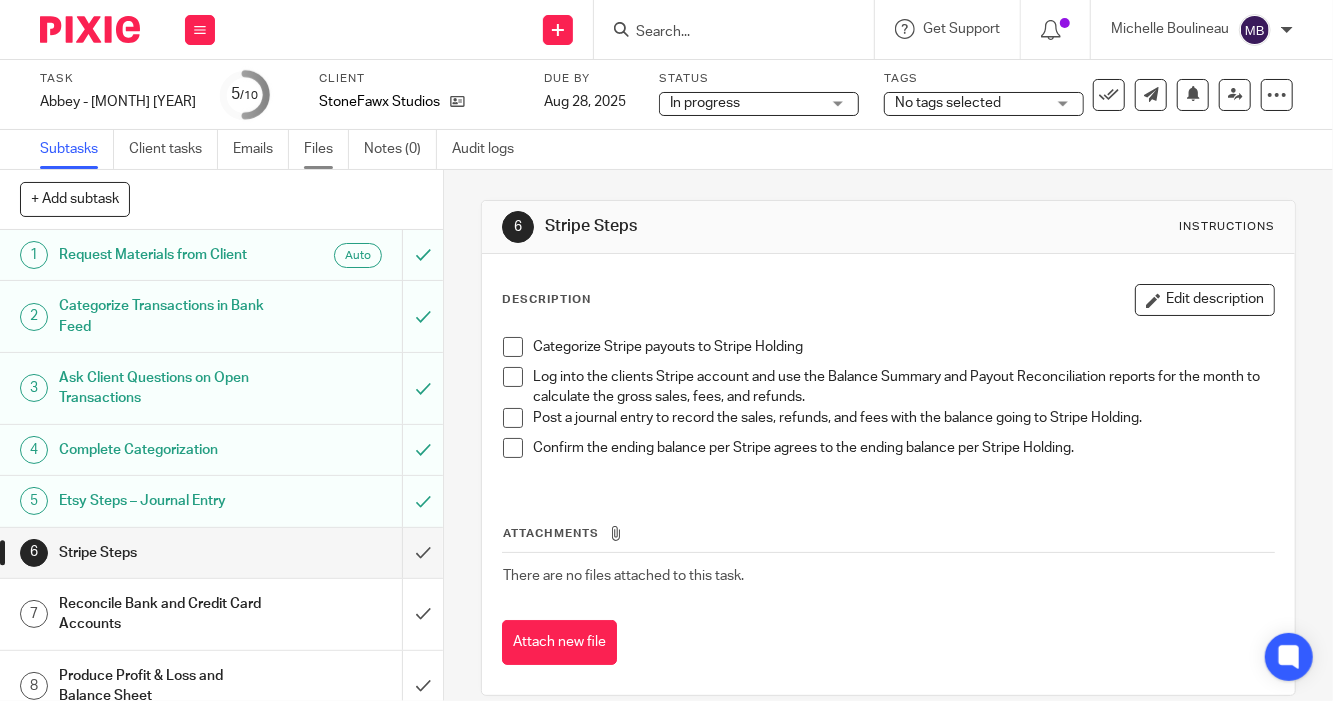 click on "Files" at bounding box center [326, 149] 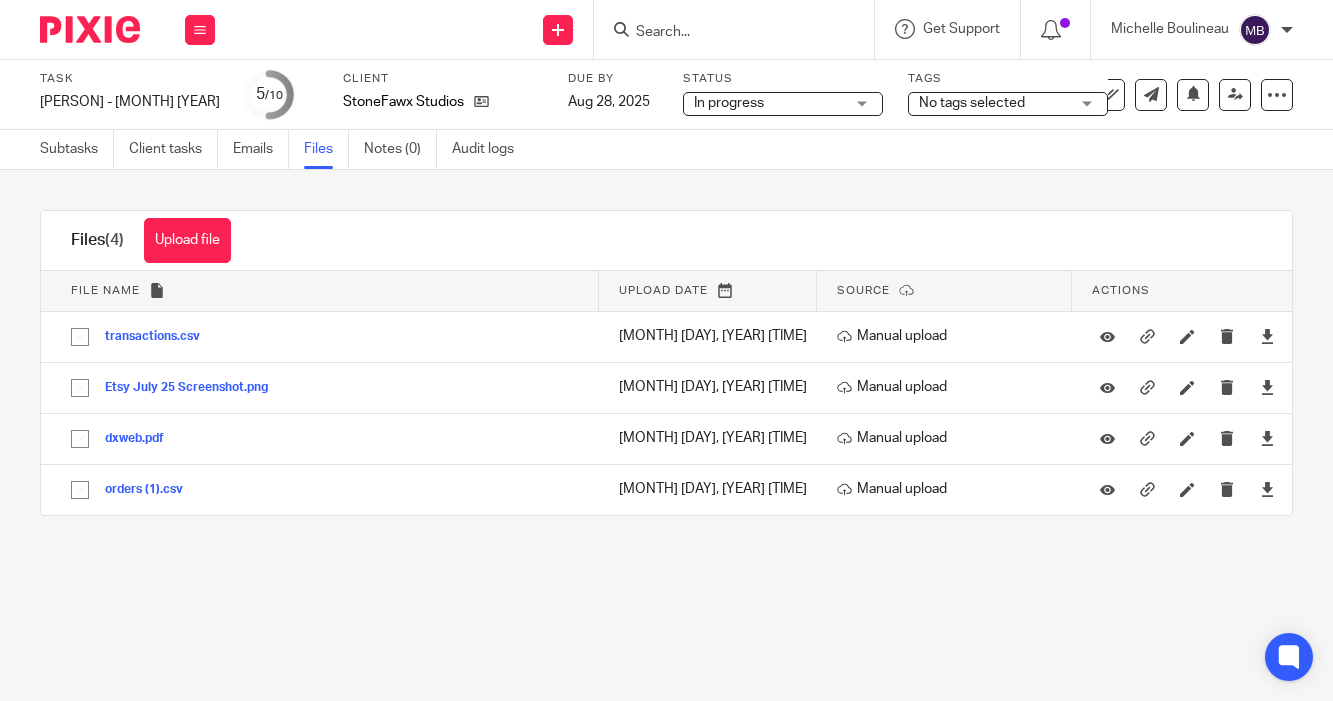 scroll, scrollTop: 0, scrollLeft: 0, axis: both 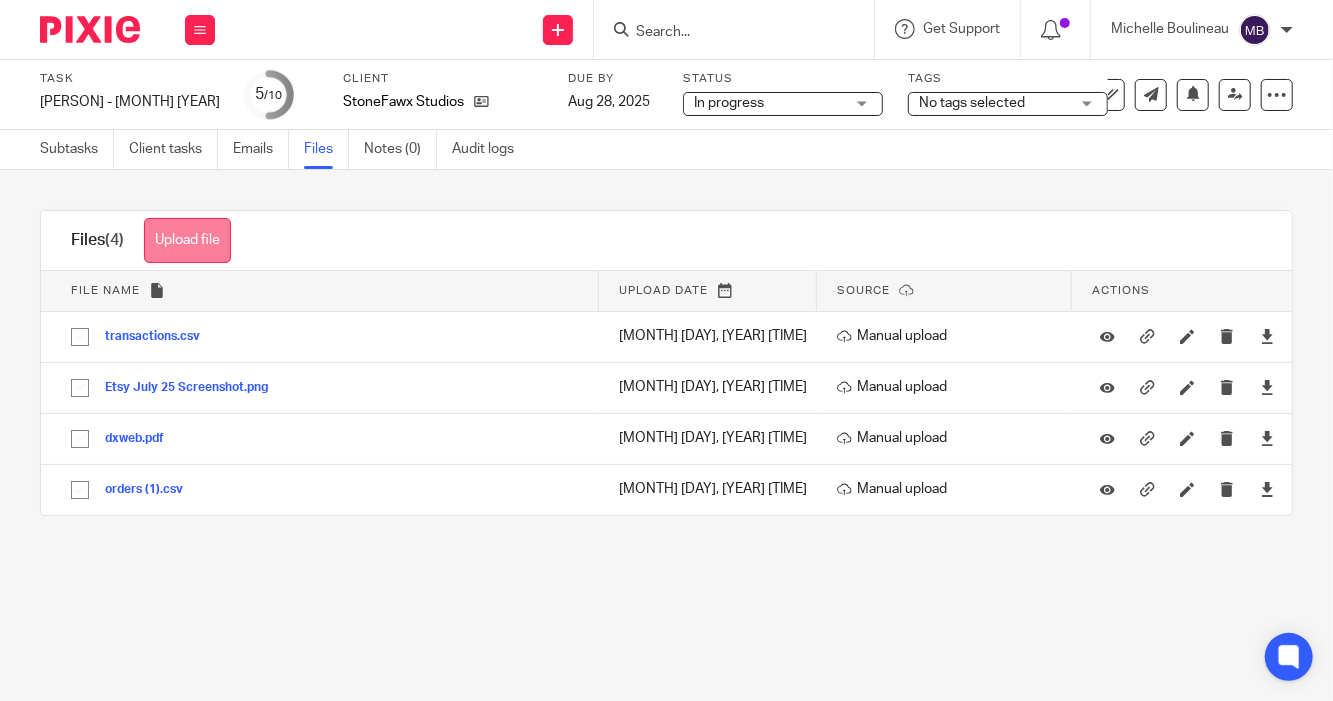 click on "Upload file" at bounding box center [187, 240] 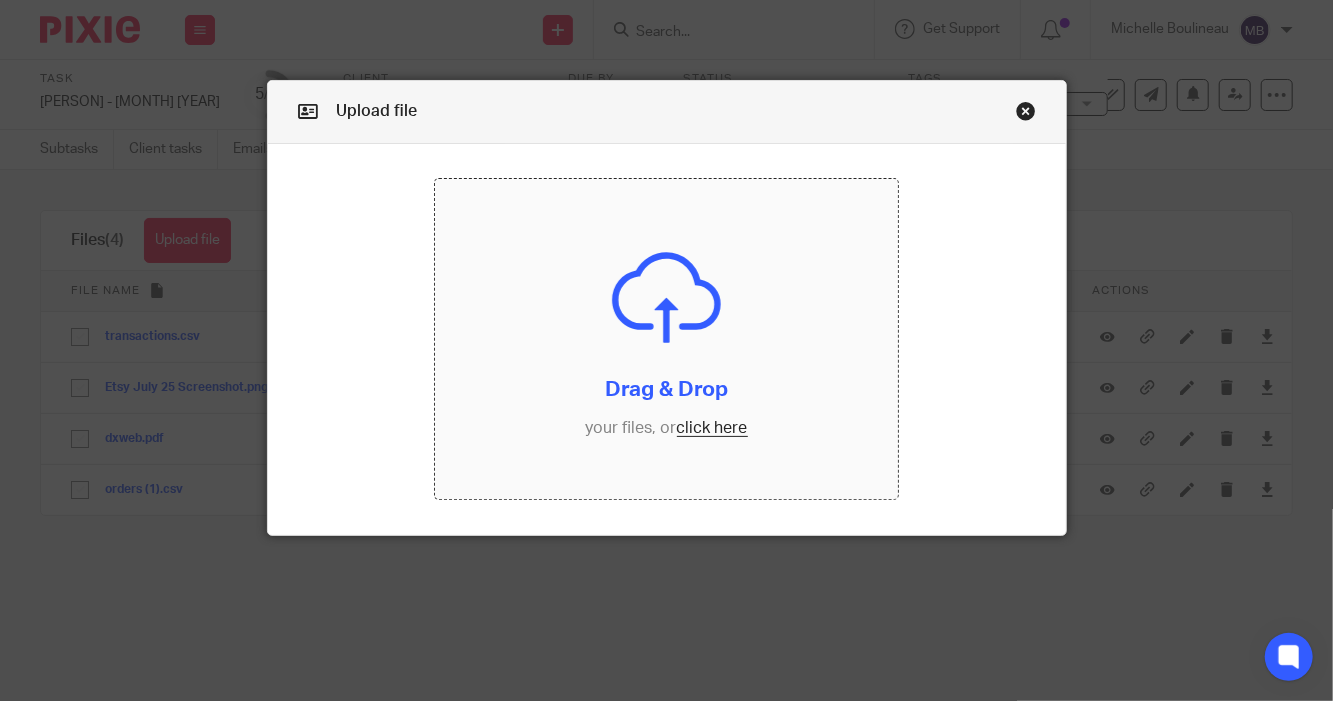 click at bounding box center [667, 339] 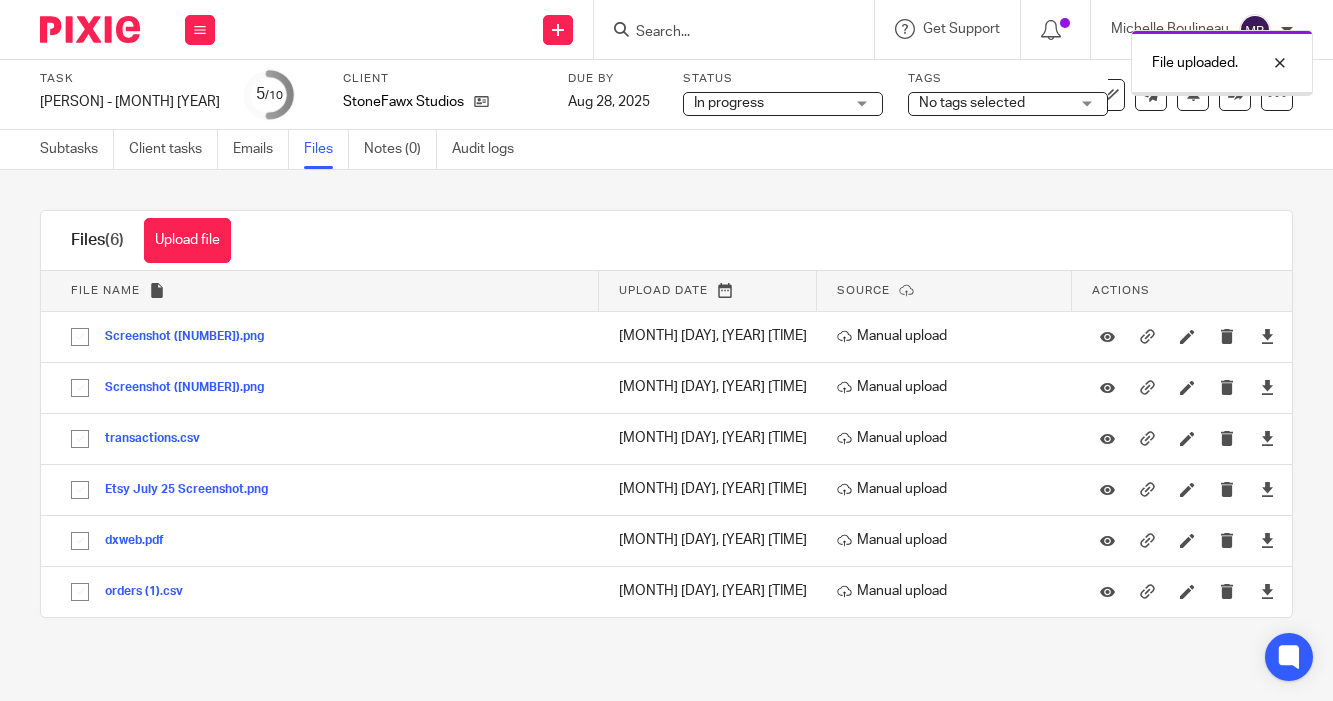 scroll, scrollTop: 0, scrollLeft: 0, axis: both 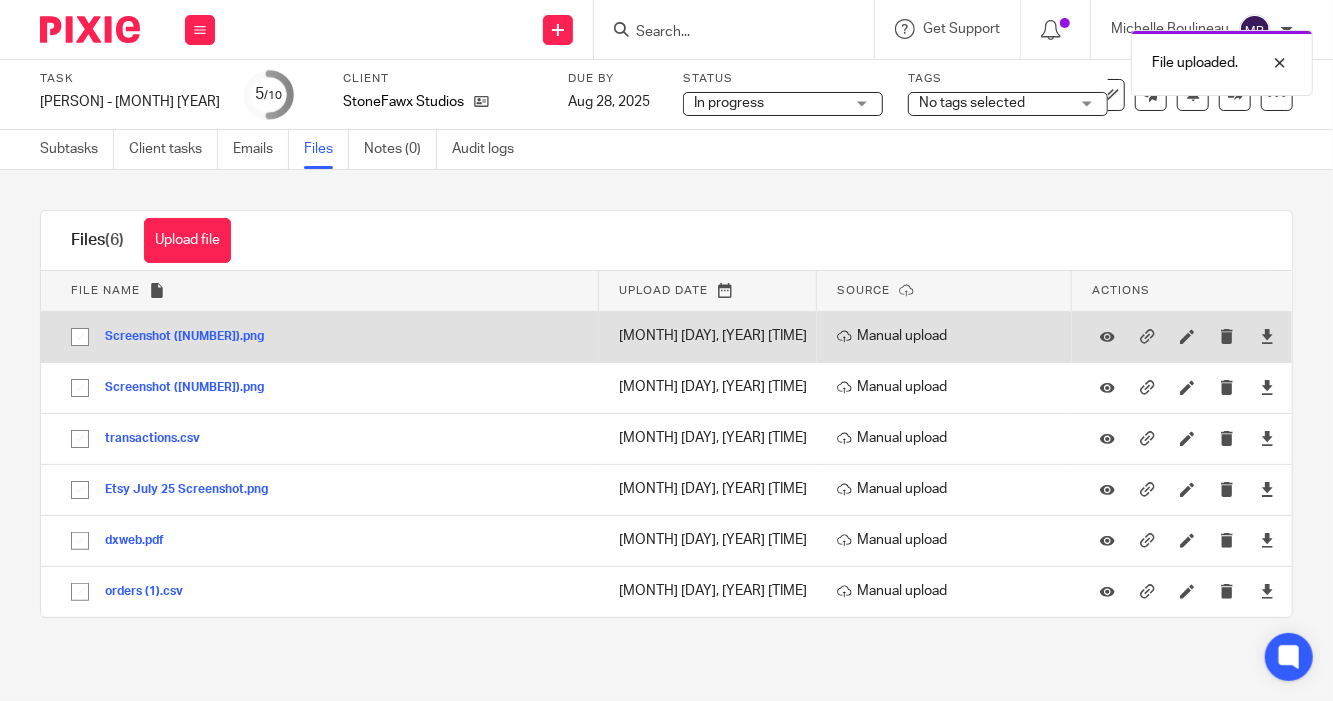 click on "Screenshot ([NUMBER]).png" at bounding box center (192, 337) 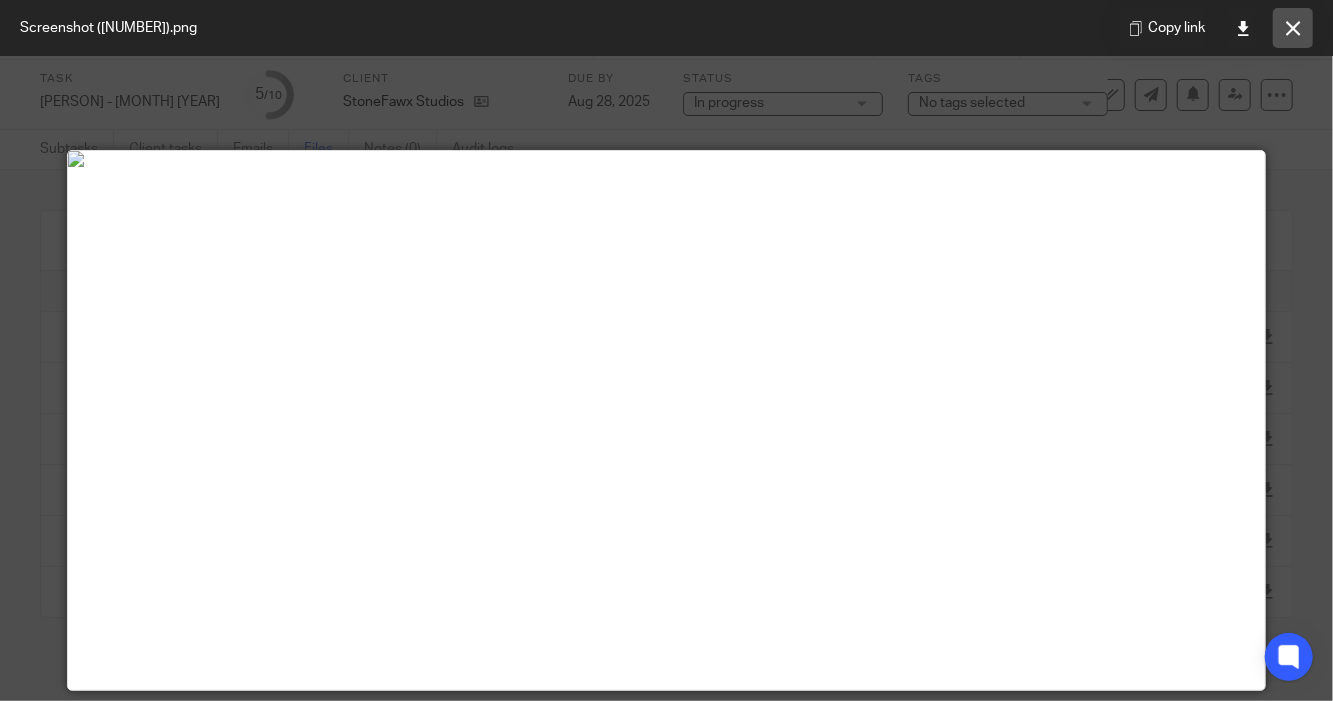 click at bounding box center [1293, 28] 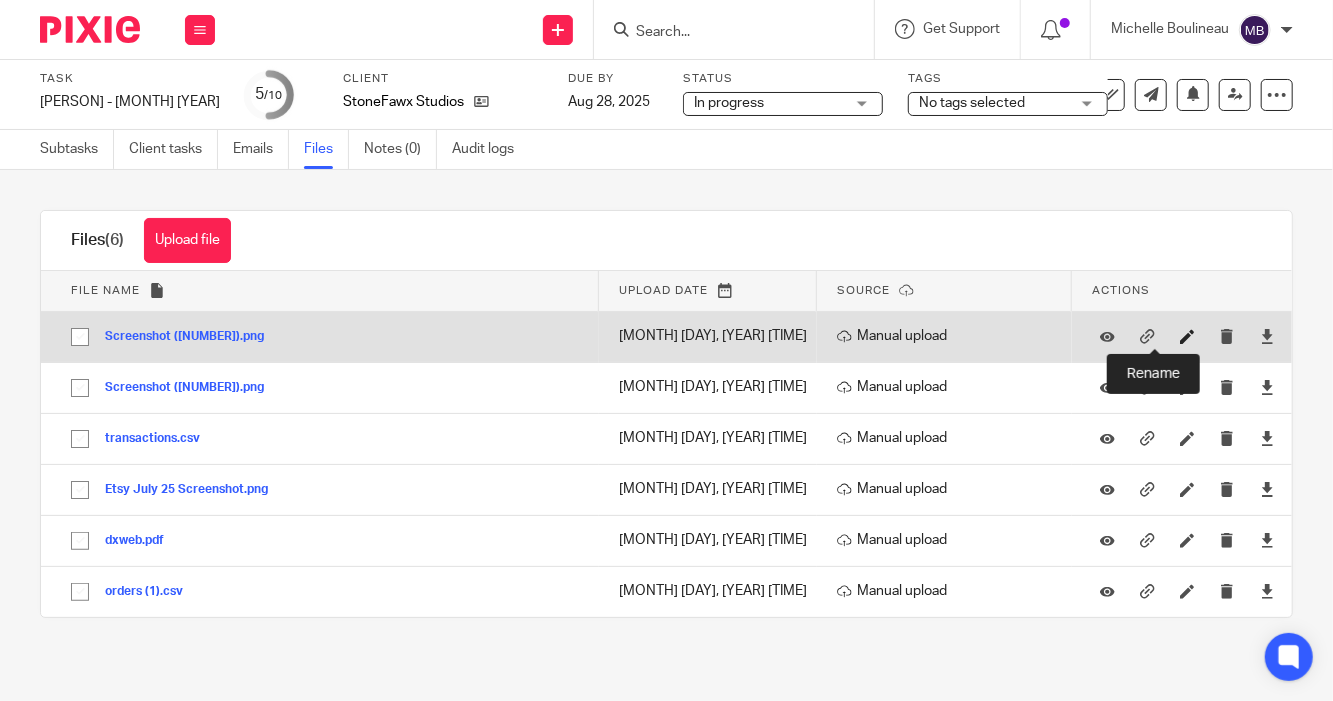 click at bounding box center [1187, 336] 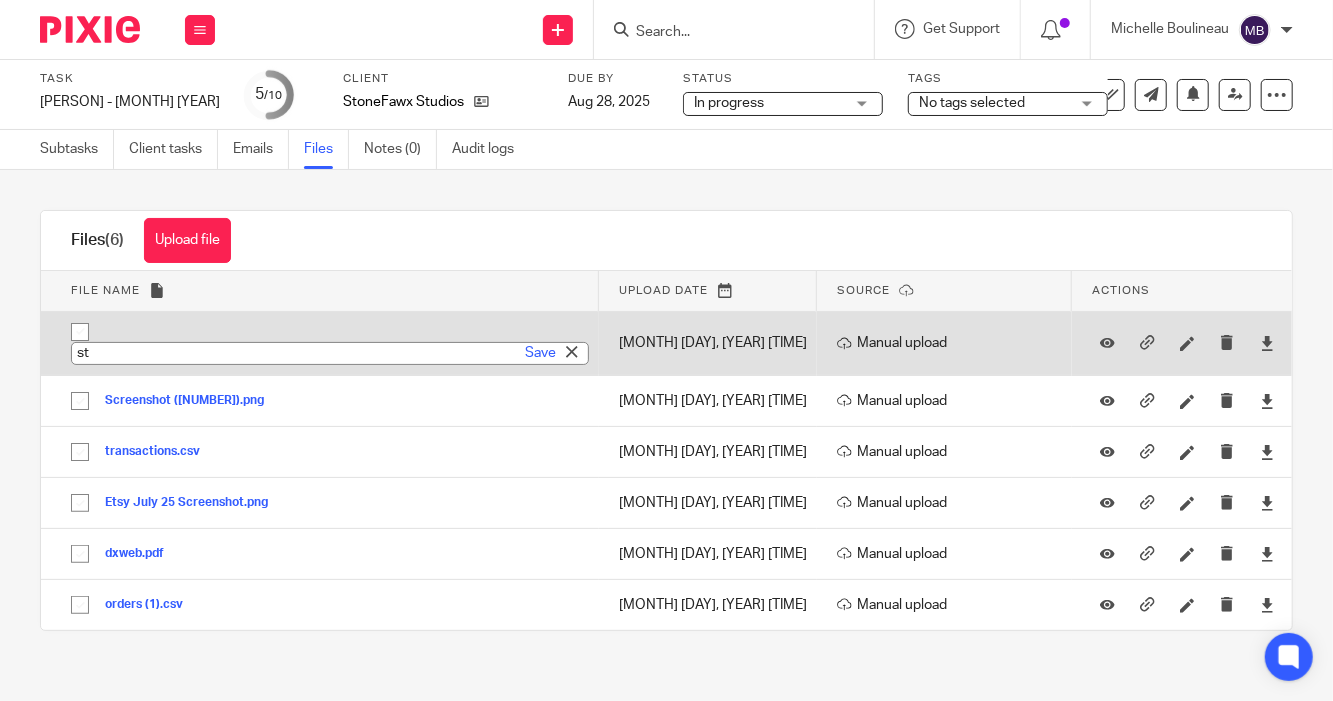 type on "s" 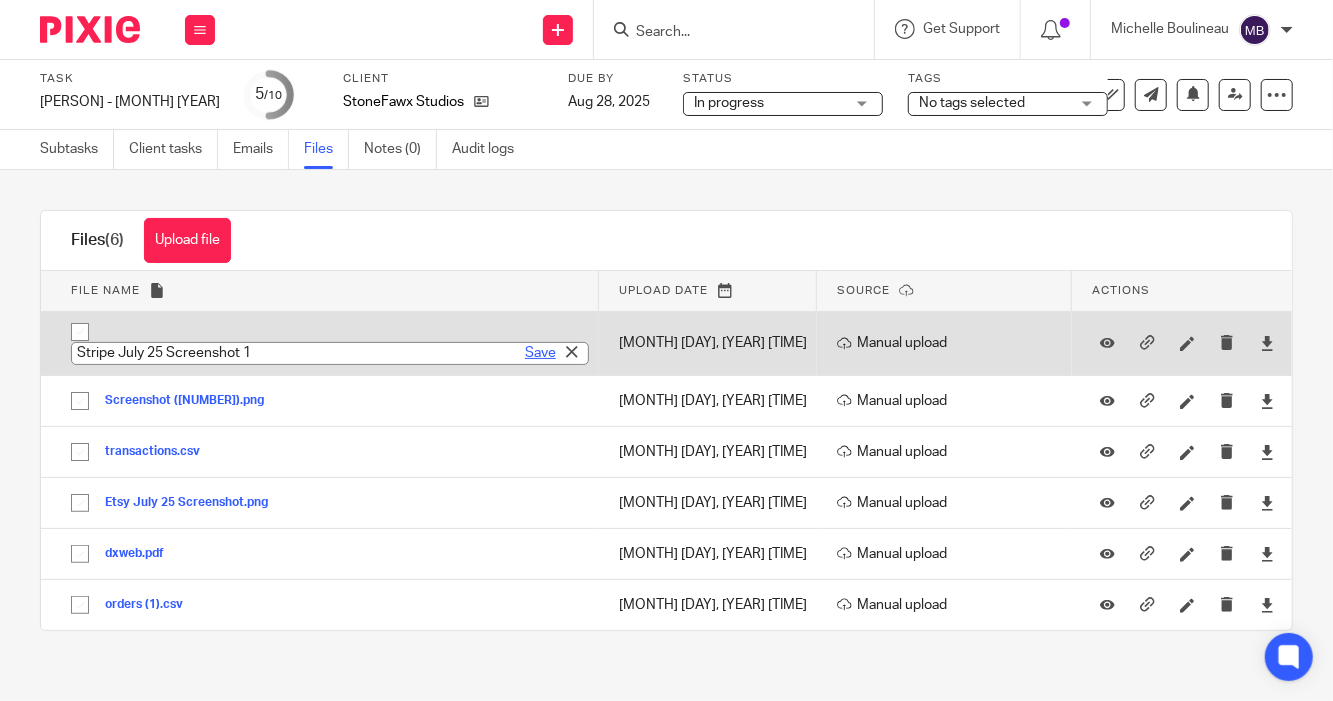 type on "Stripe July 25 Screenshot 1" 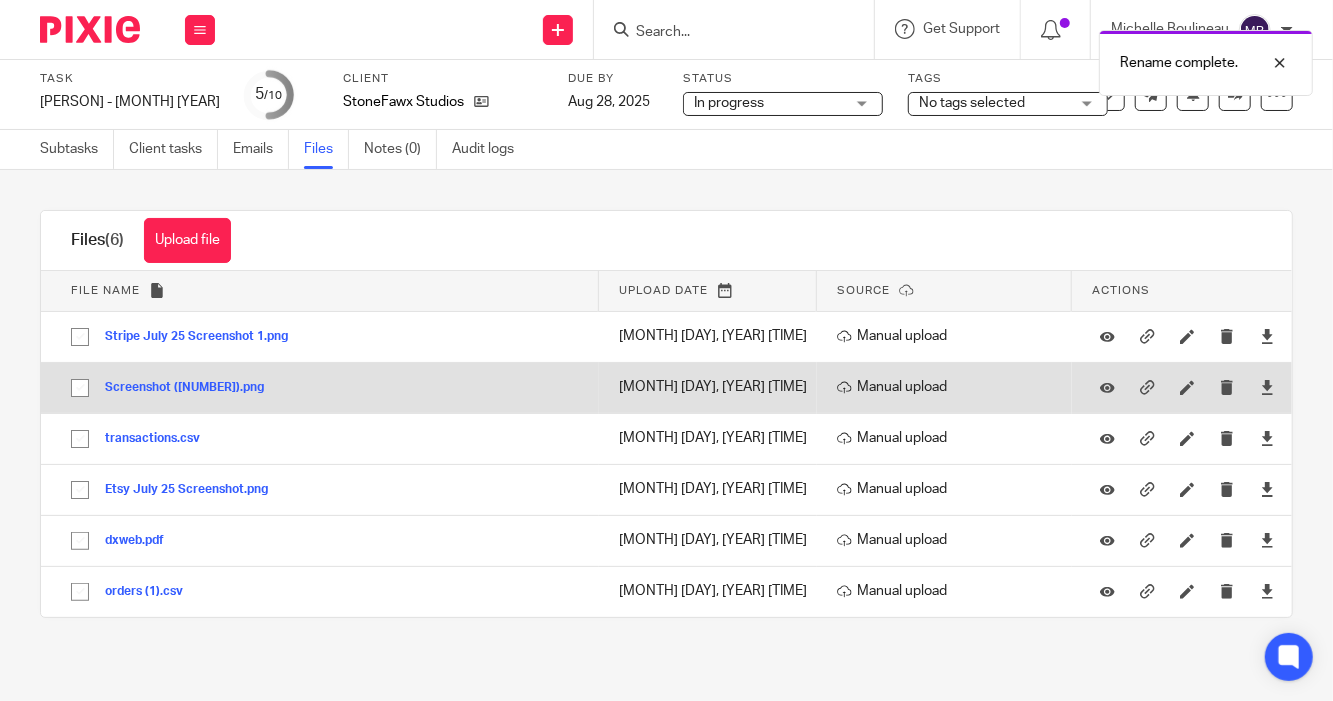 click on "Screenshot (20).png
Screenshot (20)   Save" at bounding box center (320, 387) 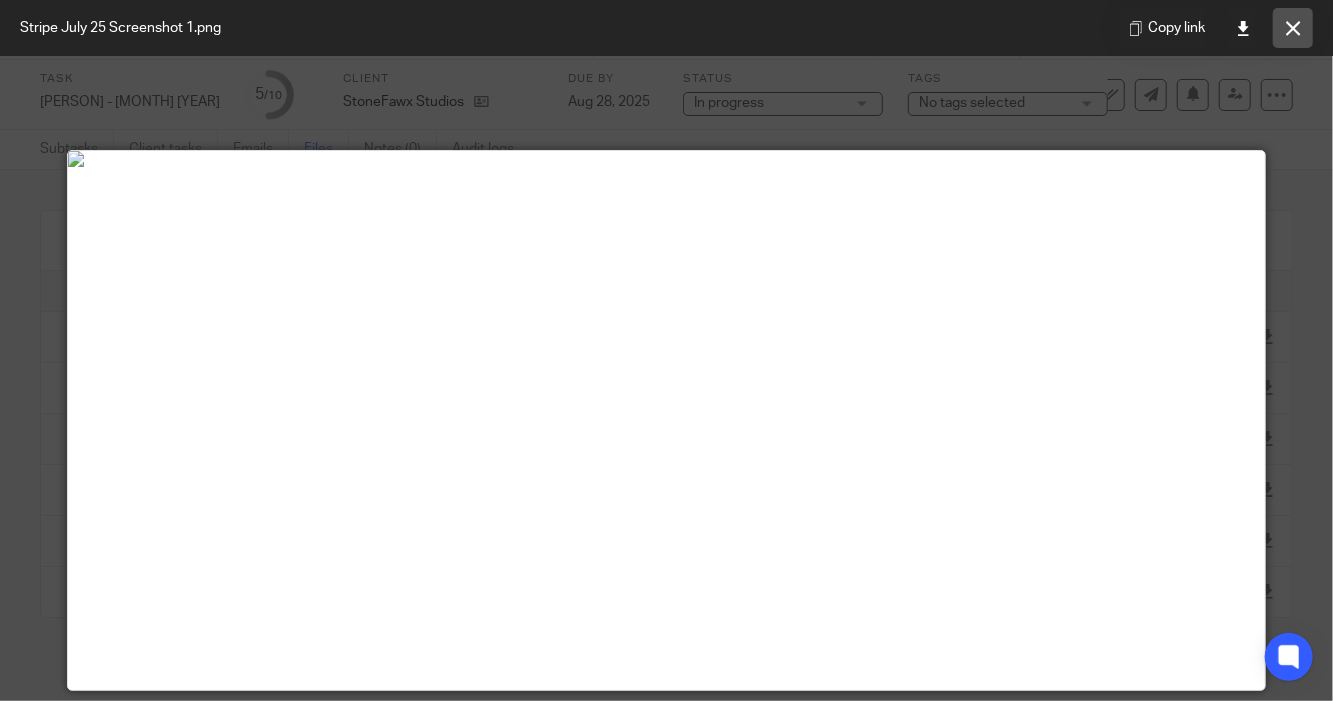 click at bounding box center [1293, 28] 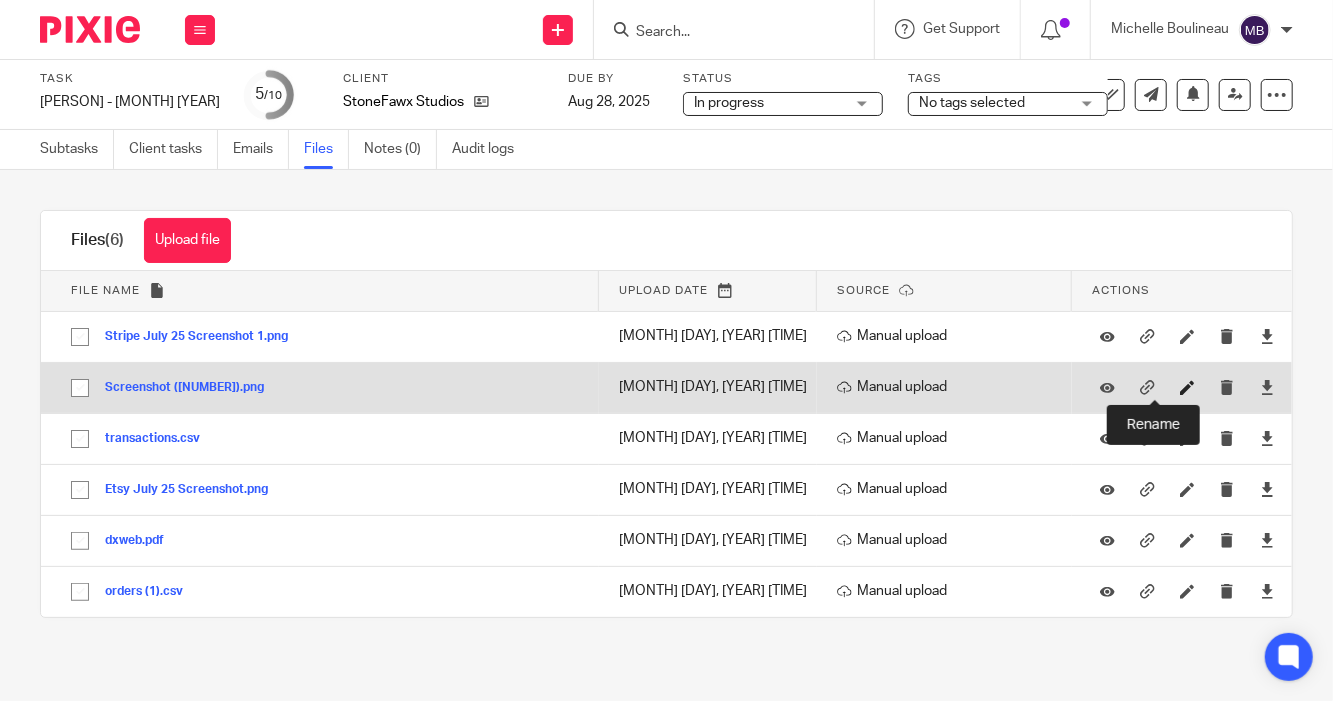 click at bounding box center (1187, 387) 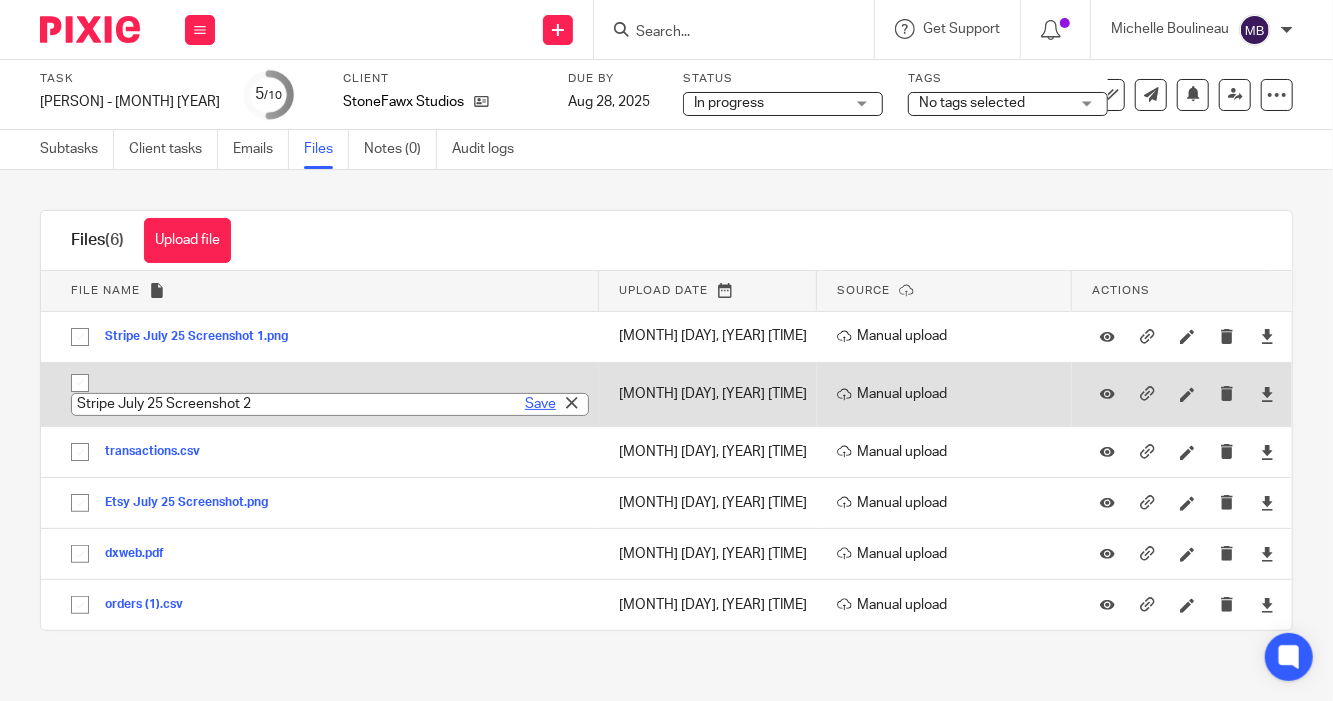 type on "Stripe July 25 Screenshot 2" 